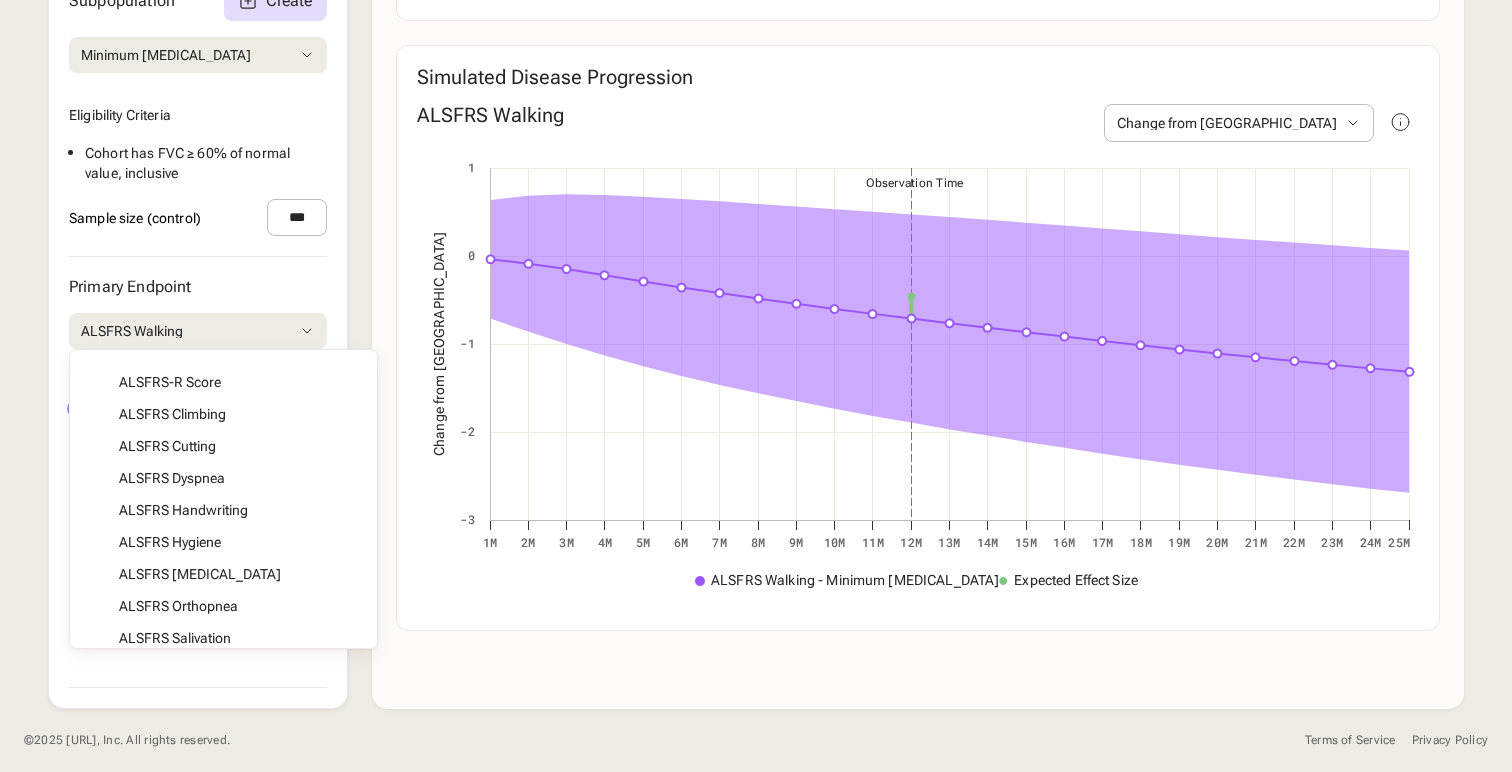 scroll, scrollTop: 0, scrollLeft: 0, axis: both 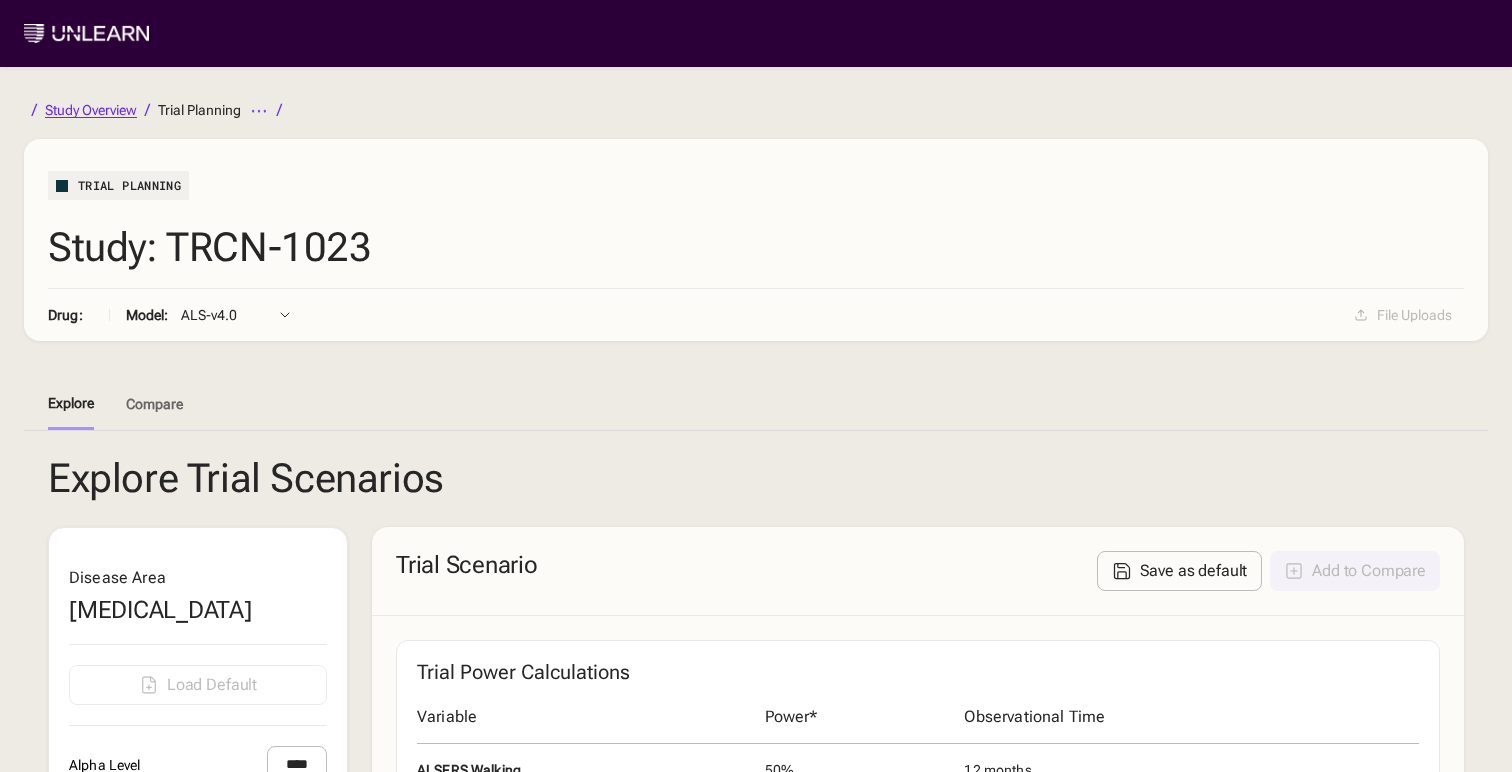 click on "Study Overview" at bounding box center (91, 110) 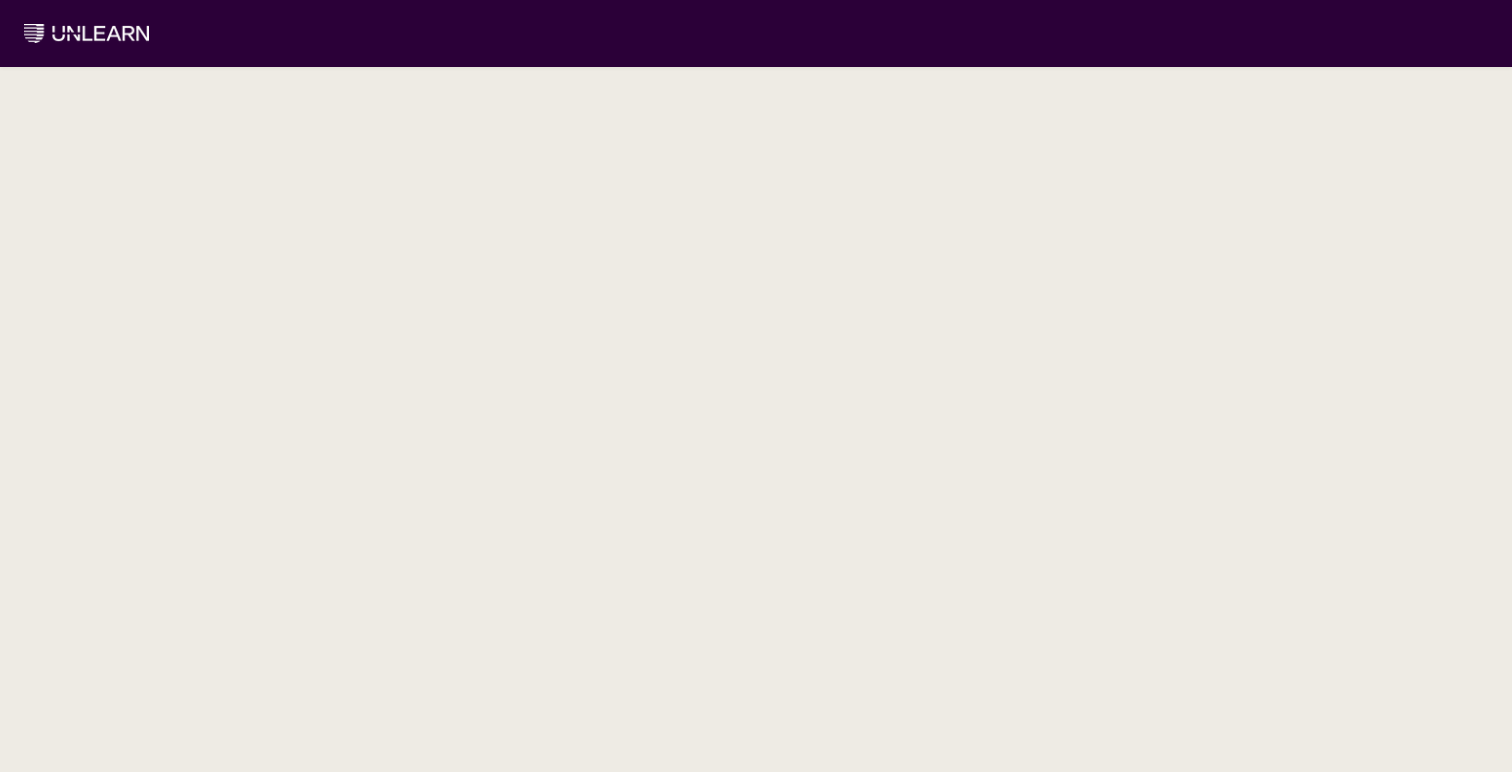 scroll, scrollTop: 0, scrollLeft: 0, axis: both 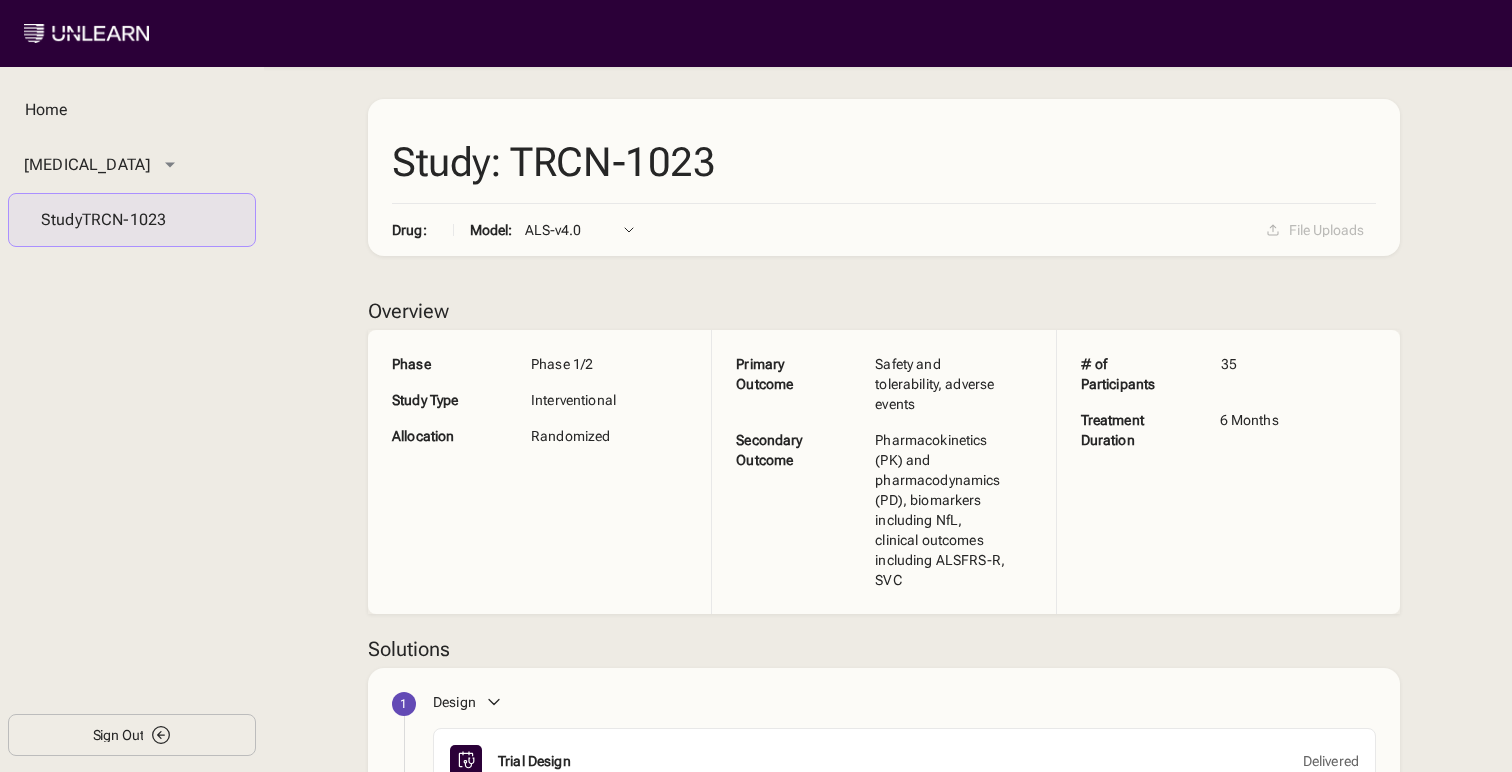 click on "Sign Out" at bounding box center (132, 735) 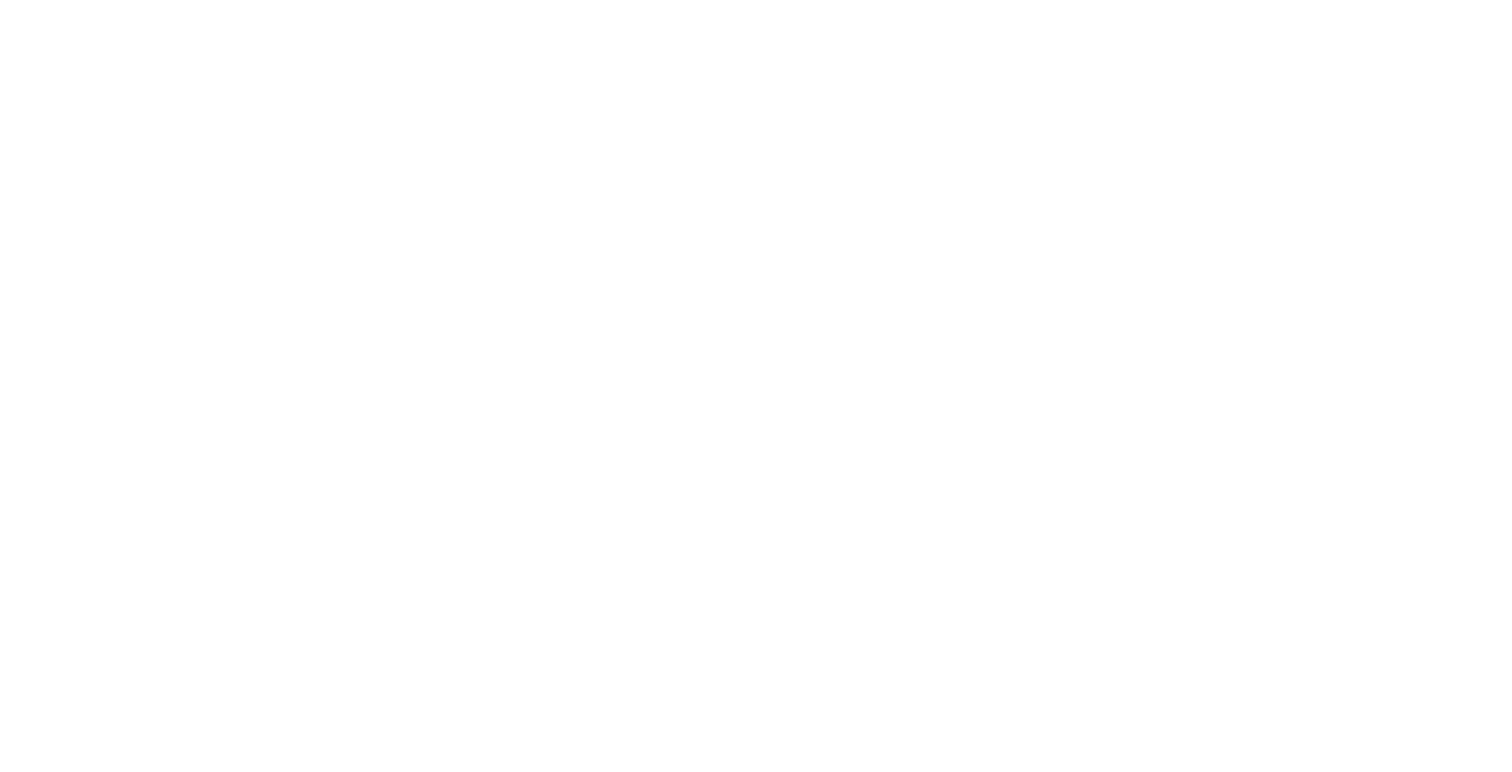 scroll, scrollTop: 0, scrollLeft: 0, axis: both 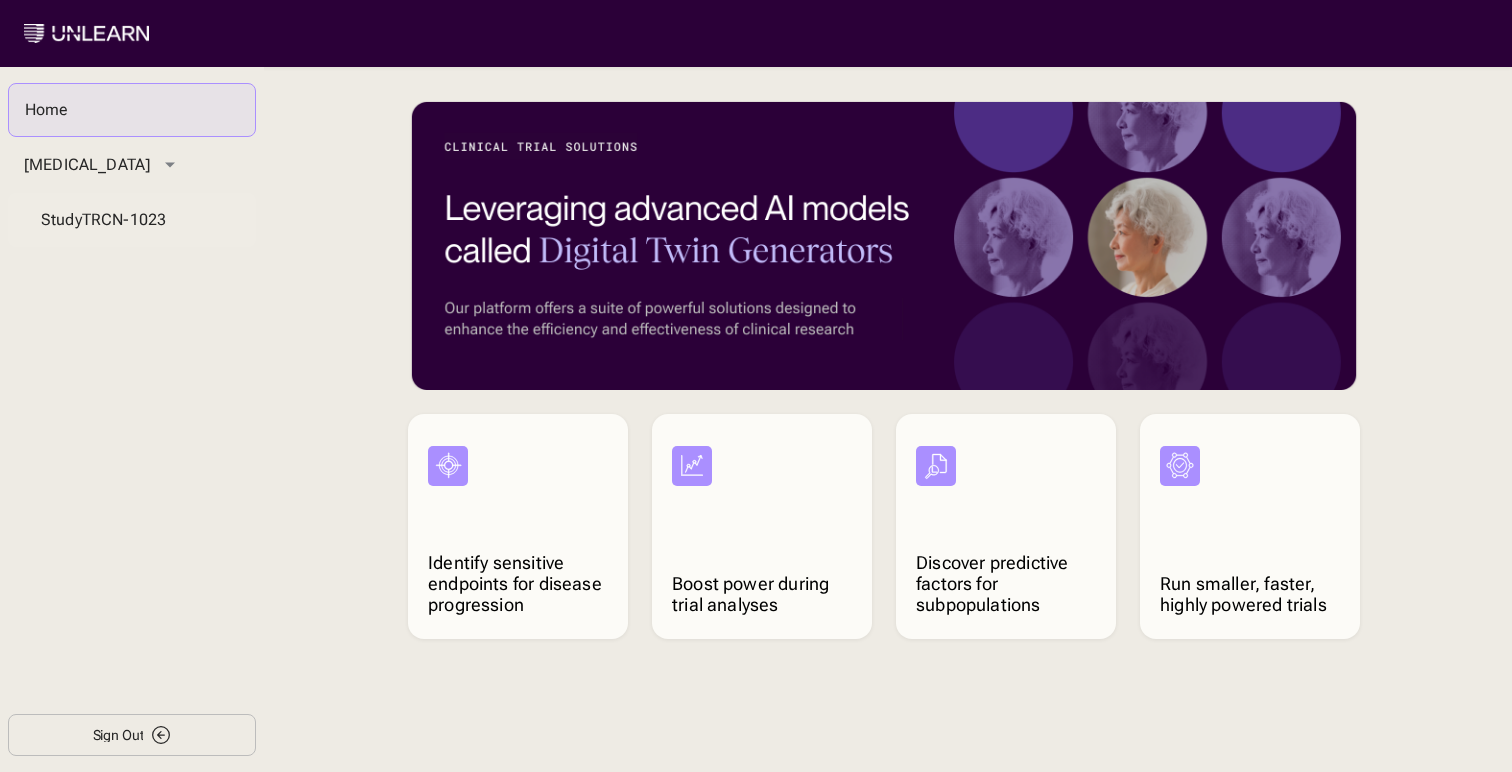 click on "Study  TRCN-1023" at bounding box center [132, 220] 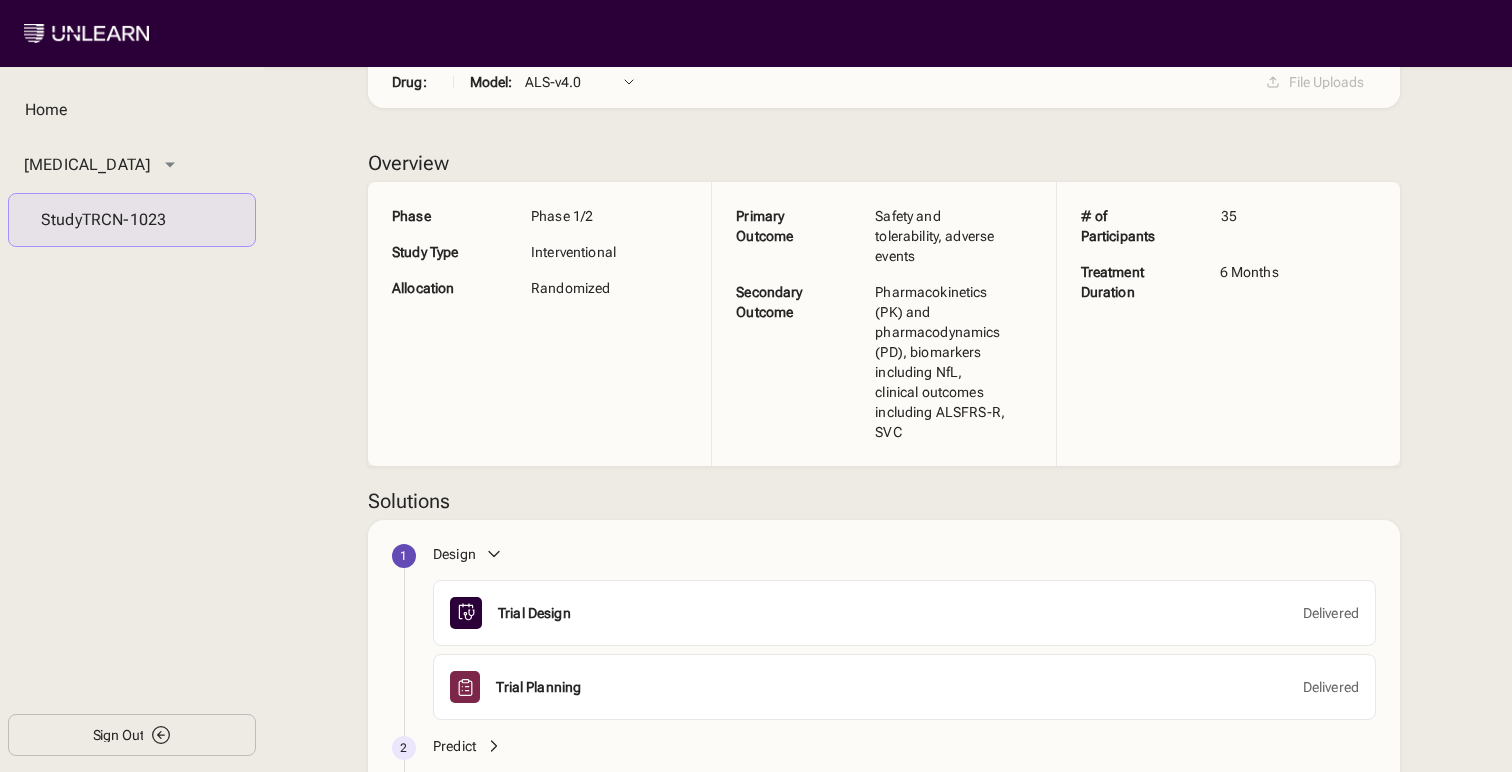 scroll, scrollTop: 198, scrollLeft: 0, axis: vertical 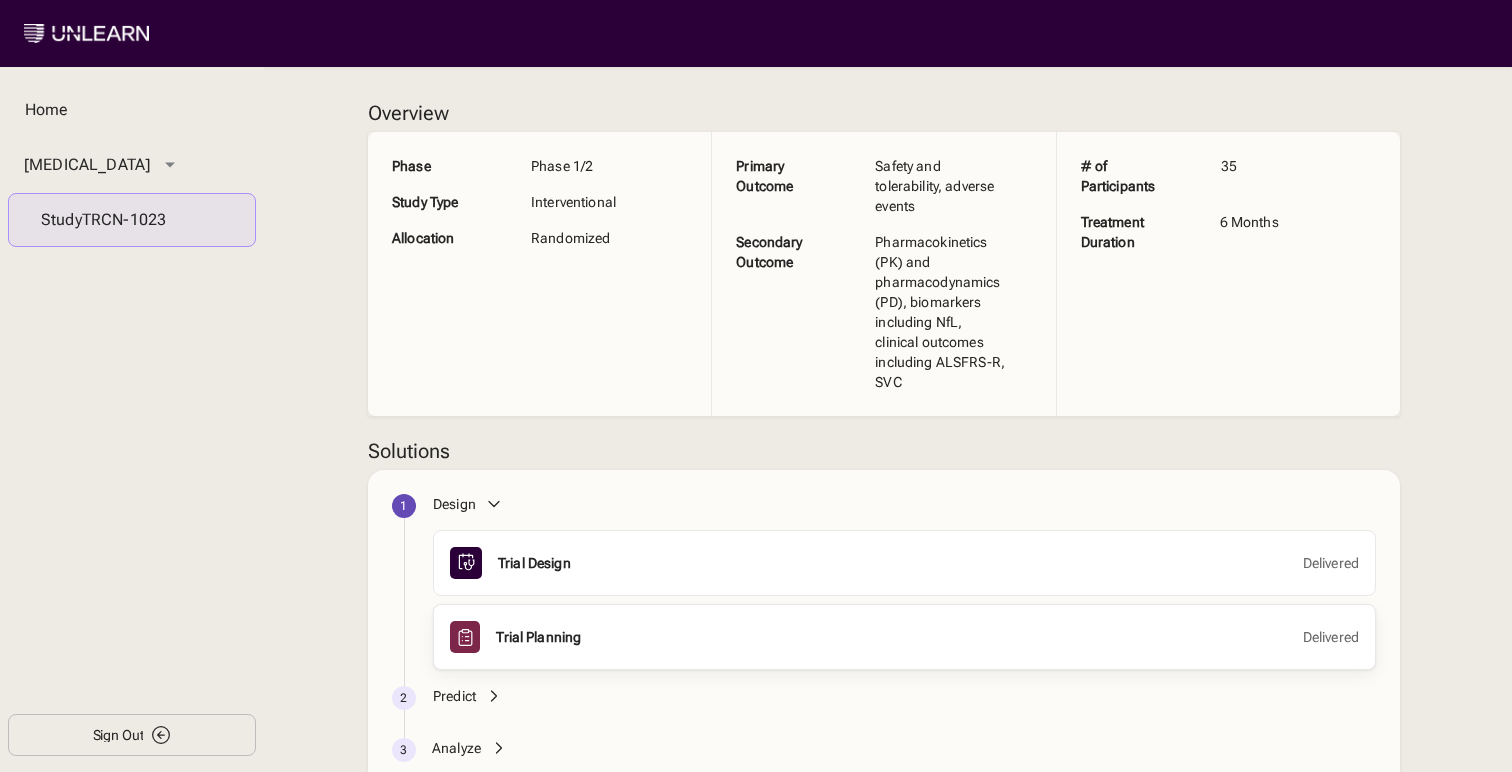 click on "Trial Planning Delivered" at bounding box center (904, 637) 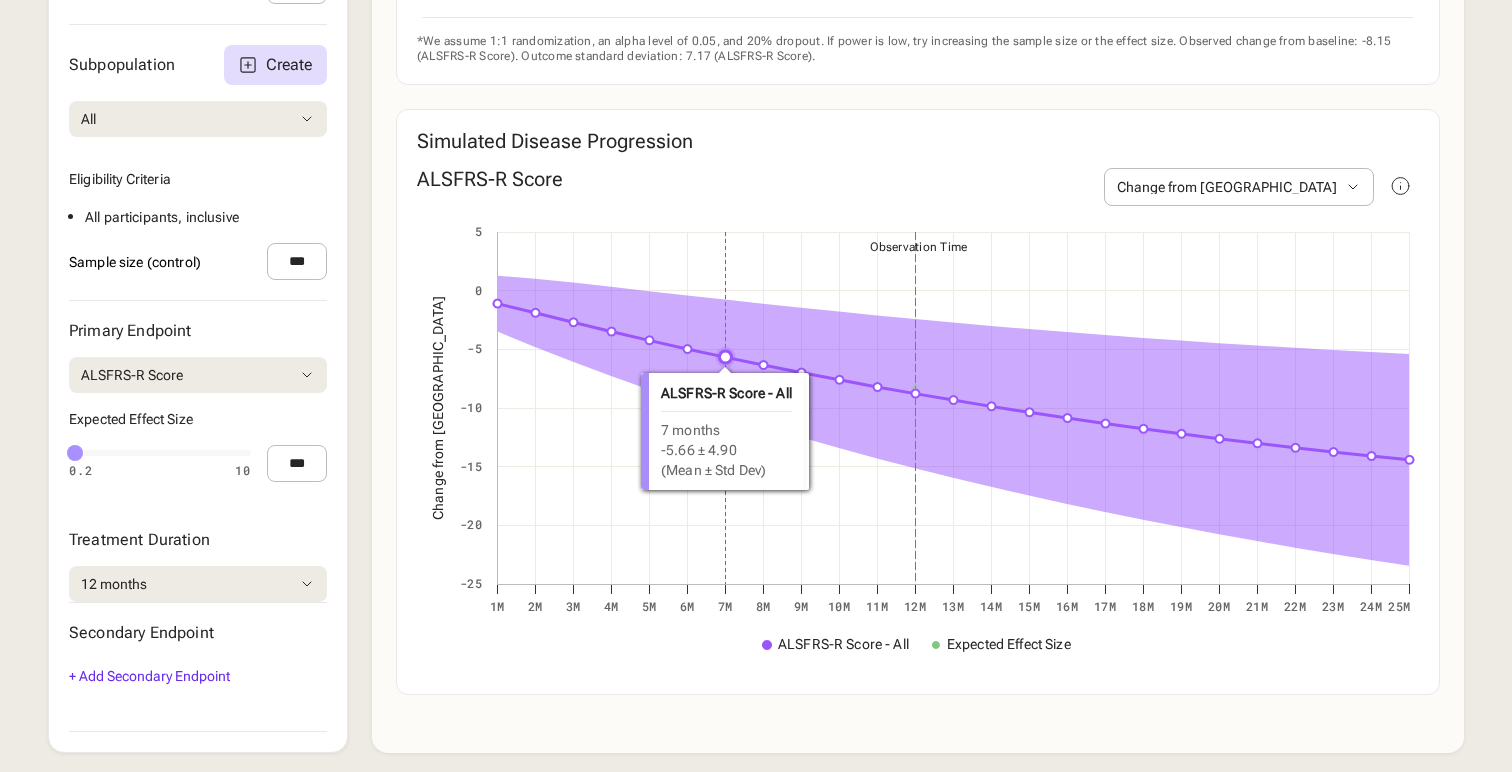 scroll, scrollTop: 822, scrollLeft: 0, axis: vertical 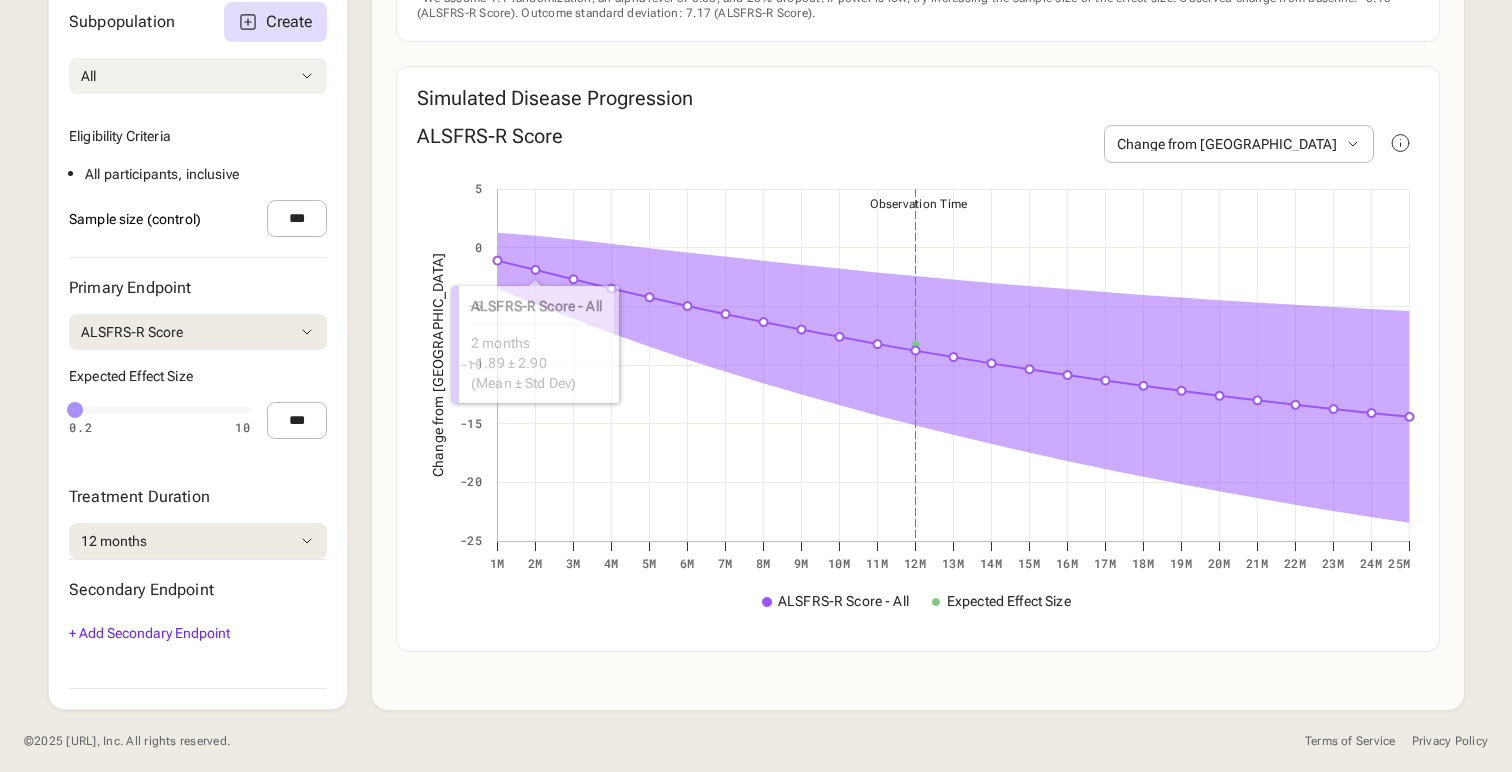 click on "All" at bounding box center (198, 76) 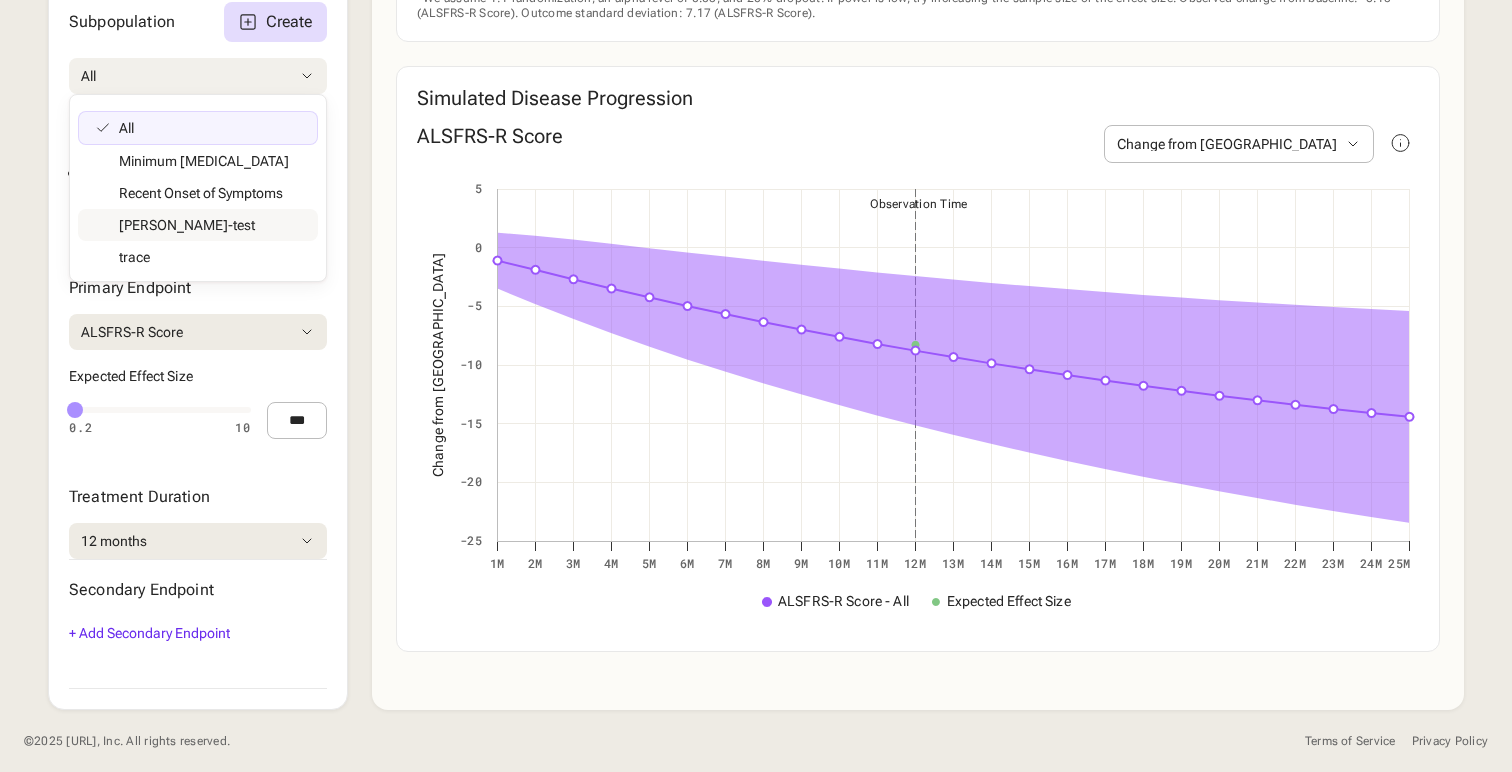 click on "Subpopulation Create All All Minimum Vital Capacity Recent Onset of Symptoms daniele-test trace Eligibility Criteria All participants , inclusive" at bounding box center [198, 83] 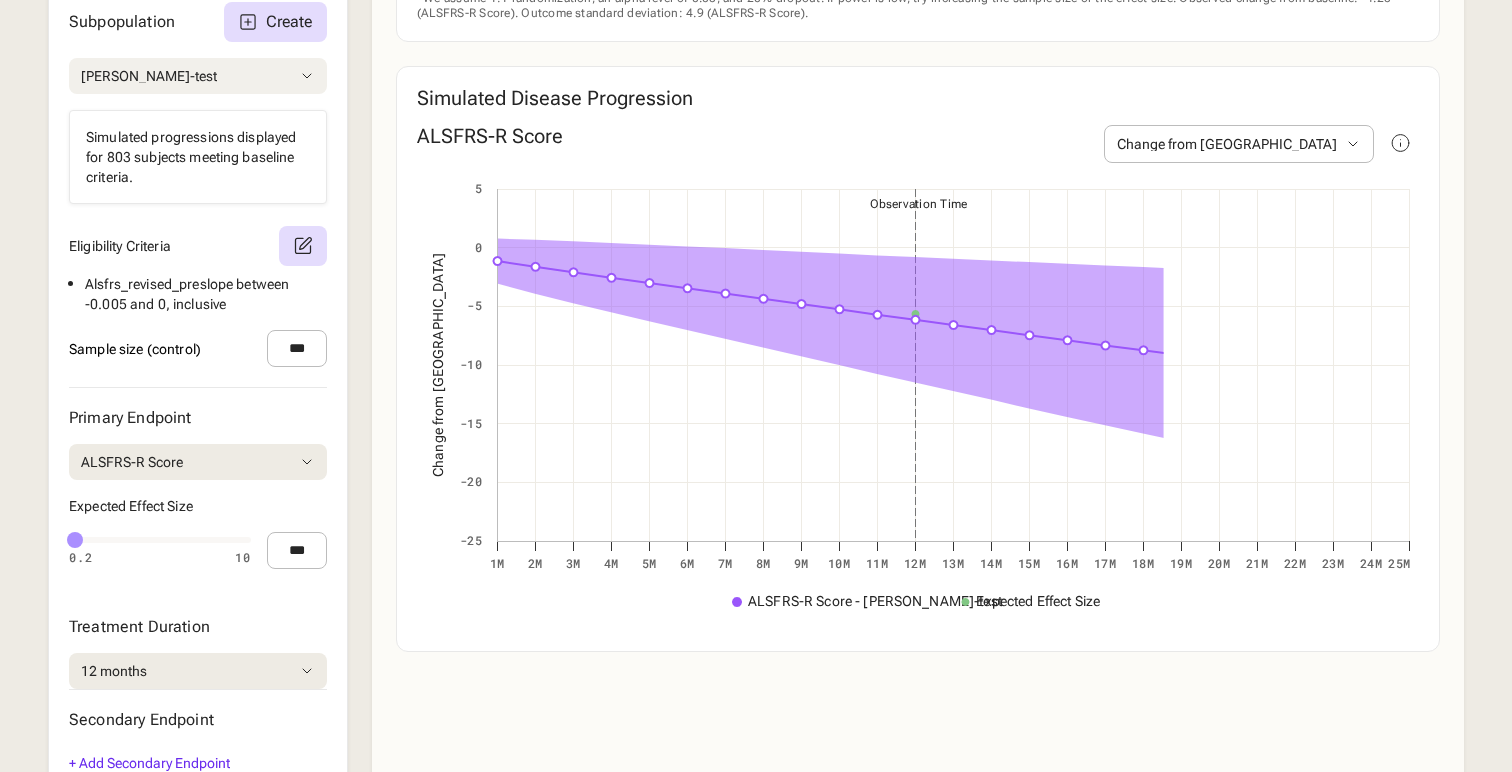 click on "daniele-test" at bounding box center (198, 76) 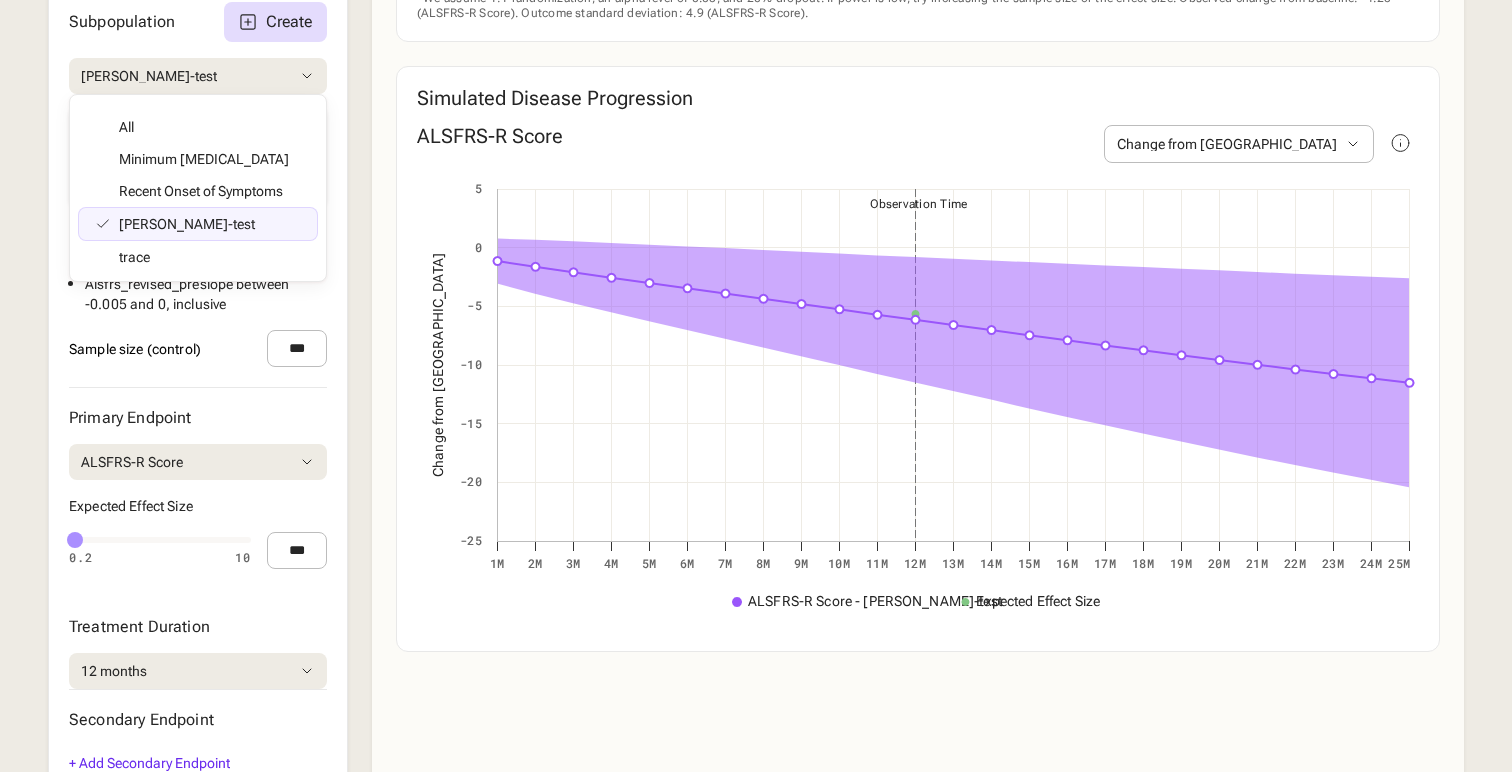 click on "Disease Area Amyotrophic Lateral Sclerosis Load Default Alpha Level **** Subpopulation Create daniele-test All Minimum Vital Capacity Recent Onset of Symptoms daniele-test trace Simulated progressions displayed for 803 subjects meeting baseline criteria. Eligibility Criteria Alsfrs_revised_preslope between -0.005 and 0 , inclusive Sample size (control) *** Primary Endpoint ALSFRS-R Score ALSFRS-R Score ALSFRS Climbing ALSFRS Cutting ALSFRS Dyspnea ALSFRS Handwriting ALSFRS Hygiene ALSFRS Respiratory Insufficiency ALSFRS Orthopnea ALSFRS Salivation ALSFRS Speech ALSFRS Swallowing ALSFRS Turning ALSFRS Walking FVC (liters) SVC (liters) FVC Percent of Normal SVC Percent of Normal VC Percent of Normal Plasma Neurofilament Light (NfL) Log Plasma Neurofilament Light (NfL) Expected Effect Size 0.2 10 0.5 0.2 10 *** Treatment Duration 12 months 1 months 2 months 3 months 4 months 5 months 6 months 7 months 8 months 9 months 10 months 11 months 12 months 13 months 14 months 15 months 16 months 17 months 18 months 9%" at bounding box center [756, 272] 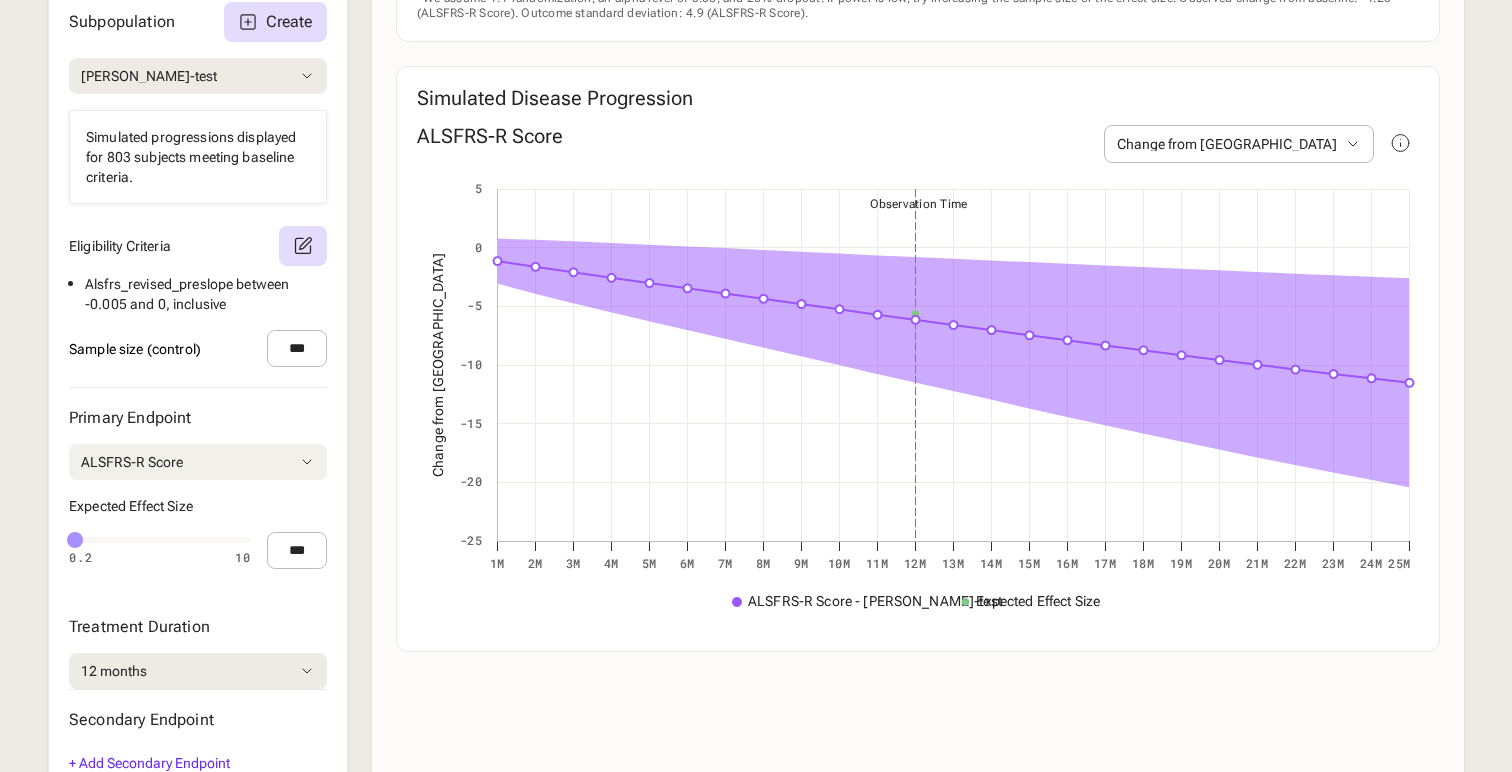 click on "ALSFRS-R Score" at bounding box center [198, 462] 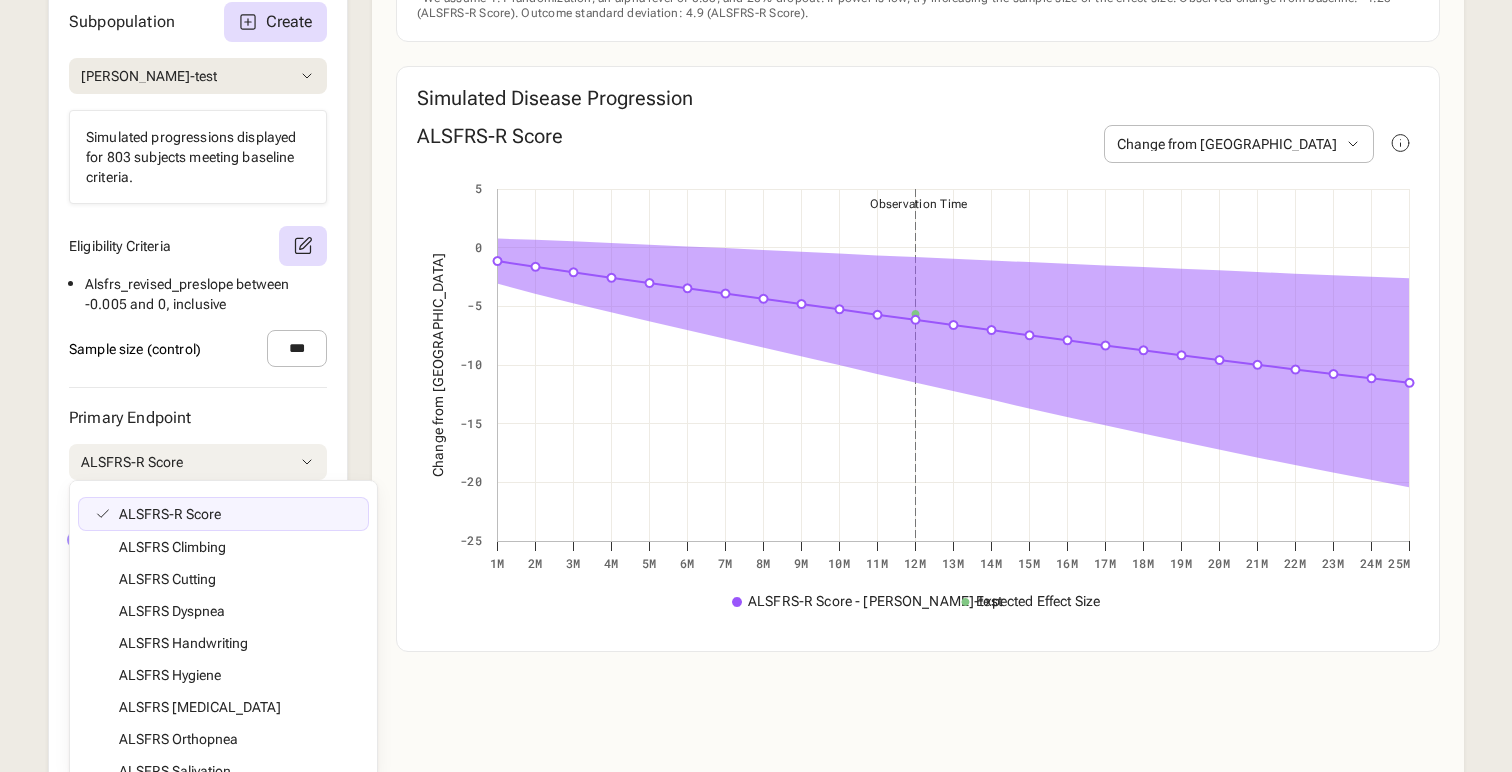 scroll, scrollTop: 986, scrollLeft: 0, axis: vertical 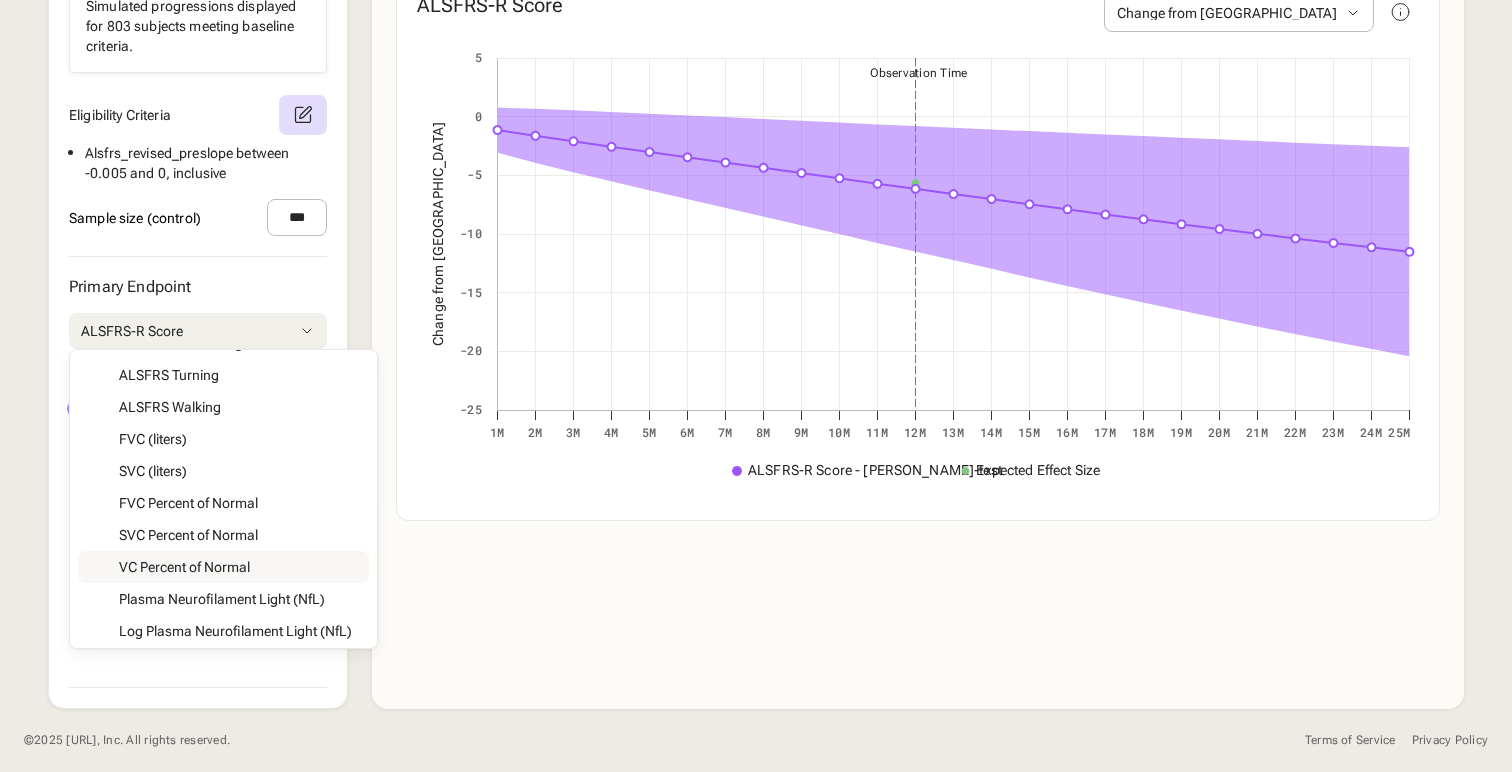 click on "Primary Endpoint ALSFRS-R Score ALSFRS-R Score ALSFRS Climbing ALSFRS Cutting ALSFRS Dyspnea ALSFRS Handwriting ALSFRS Hygiene ALSFRS Respiratory Insufficiency ALSFRS Orthopnea ALSFRS Salivation ALSFRS Speech ALSFRS Swallowing ALSFRS Turning ALSFRS Walking FVC (liters) SVC (liters) FVC Percent of Normal SVC Percent of Normal VC Percent of Normal Plasma Neurofilament Light (NfL) Log Plasma Neurofilament Light (NfL) Expected Effect Size 0.2 10 0.5 0.2 10 *** Treatment Duration 12 months 1 months 2 months 3 months 4 months 5 months 6 months 7 months 8 months 9 months 10 months 11 months 12 months 13 months 14 months 15 months 16 months 17 months 18 months 19 months 20 months 21 months 22 months 23 months 24 months 25 months" at bounding box center (198, 408) 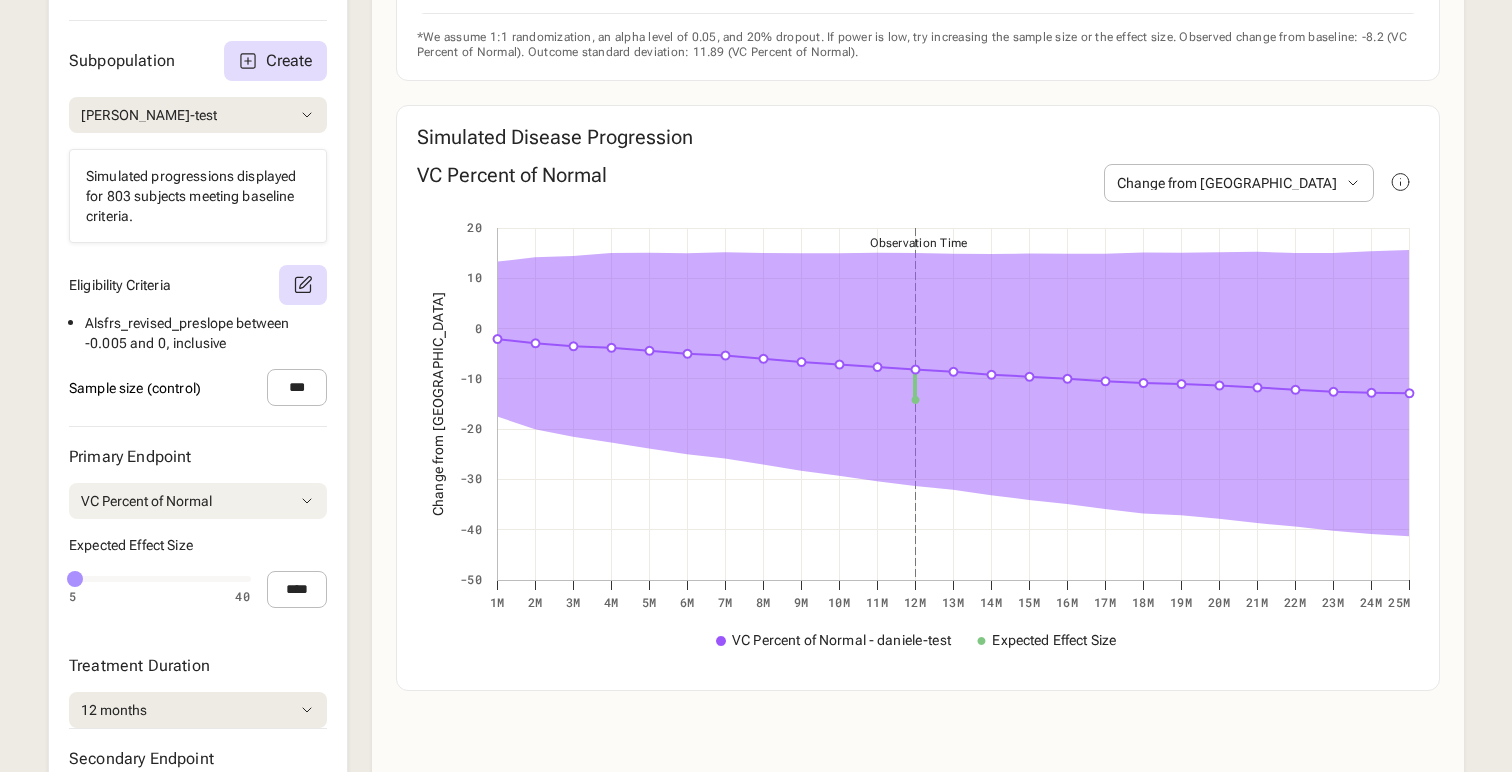 scroll, scrollTop: 714, scrollLeft: 0, axis: vertical 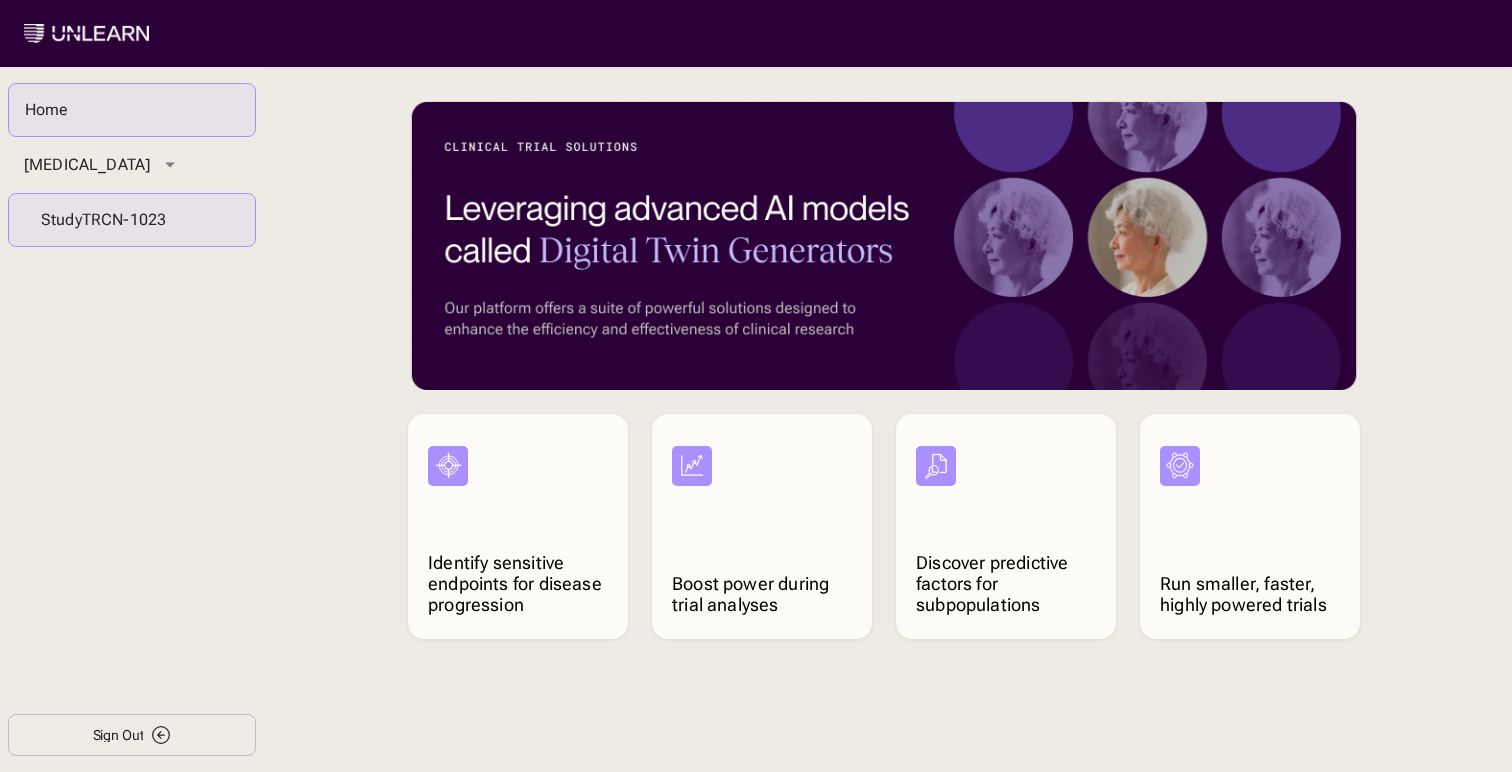 click on "Sign Out" at bounding box center [132, 735] 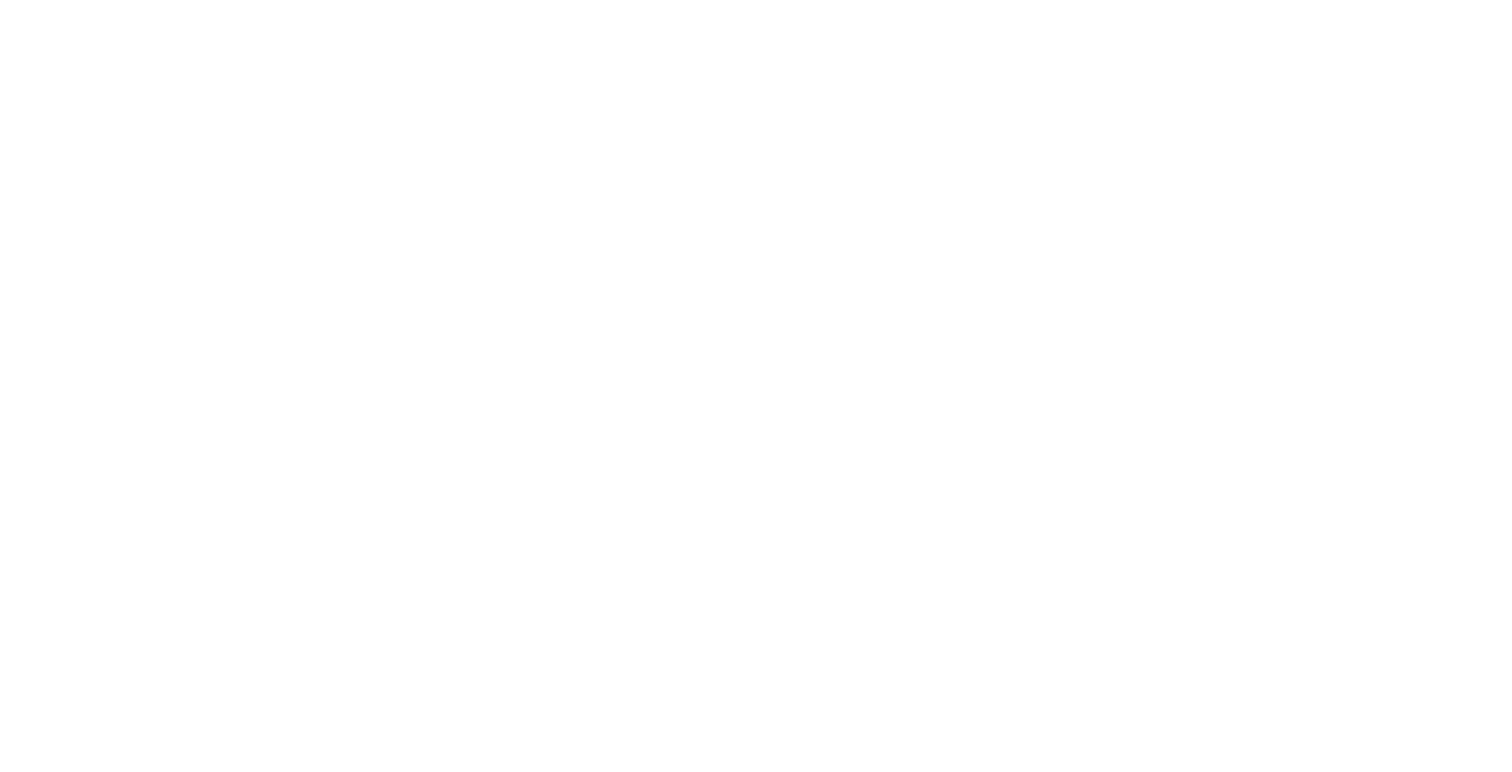 scroll, scrollTop: 0, scrollLeft: 0, axis: both 